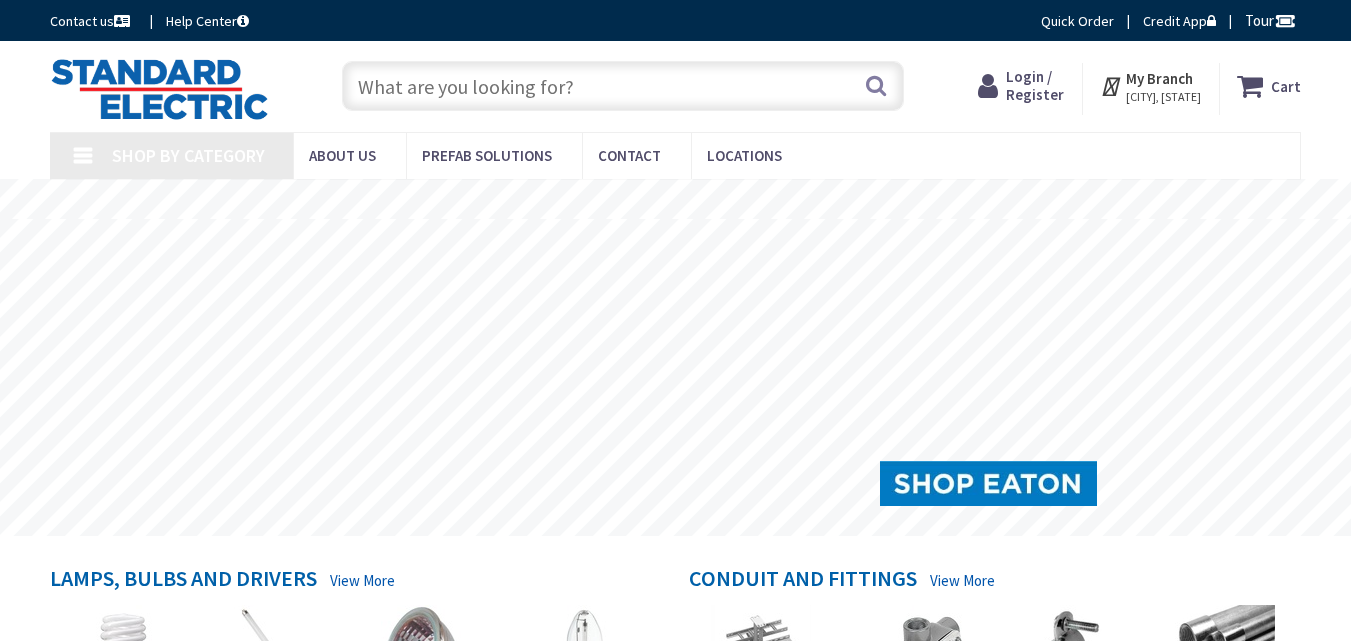 scroll, scrollTop: 0, scrollLeft: 0, axis: both 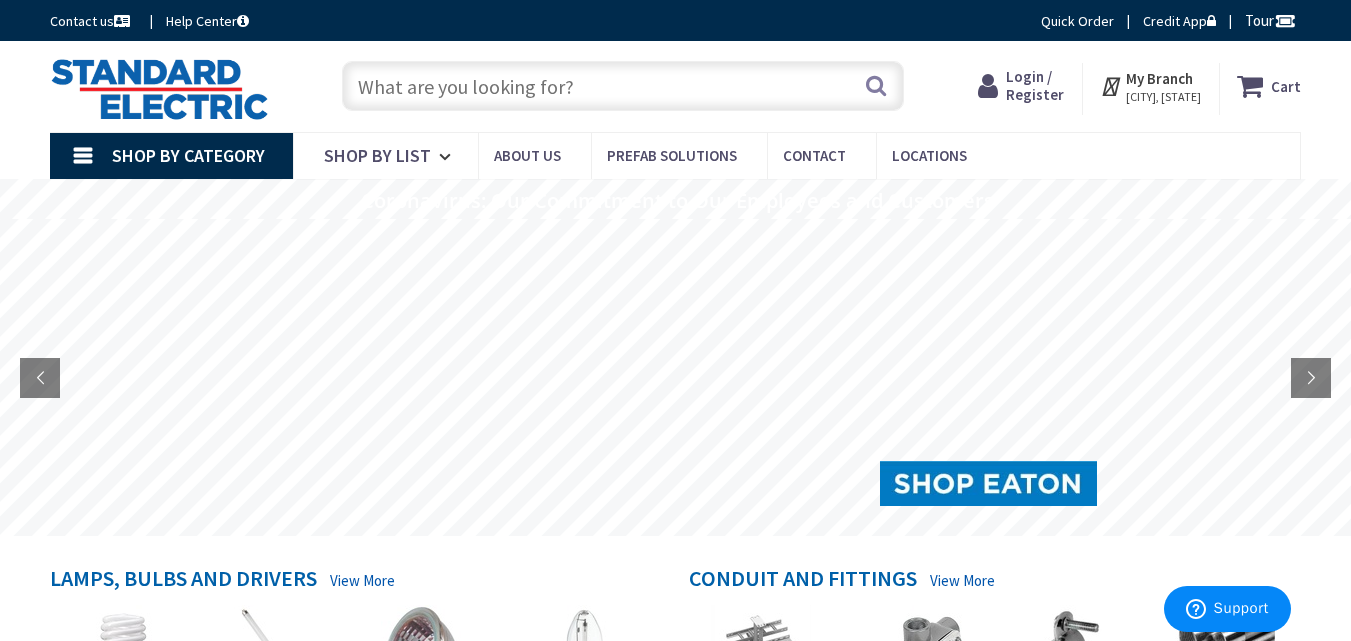 click on "Login / Register" at bounding box center [1035, 85] 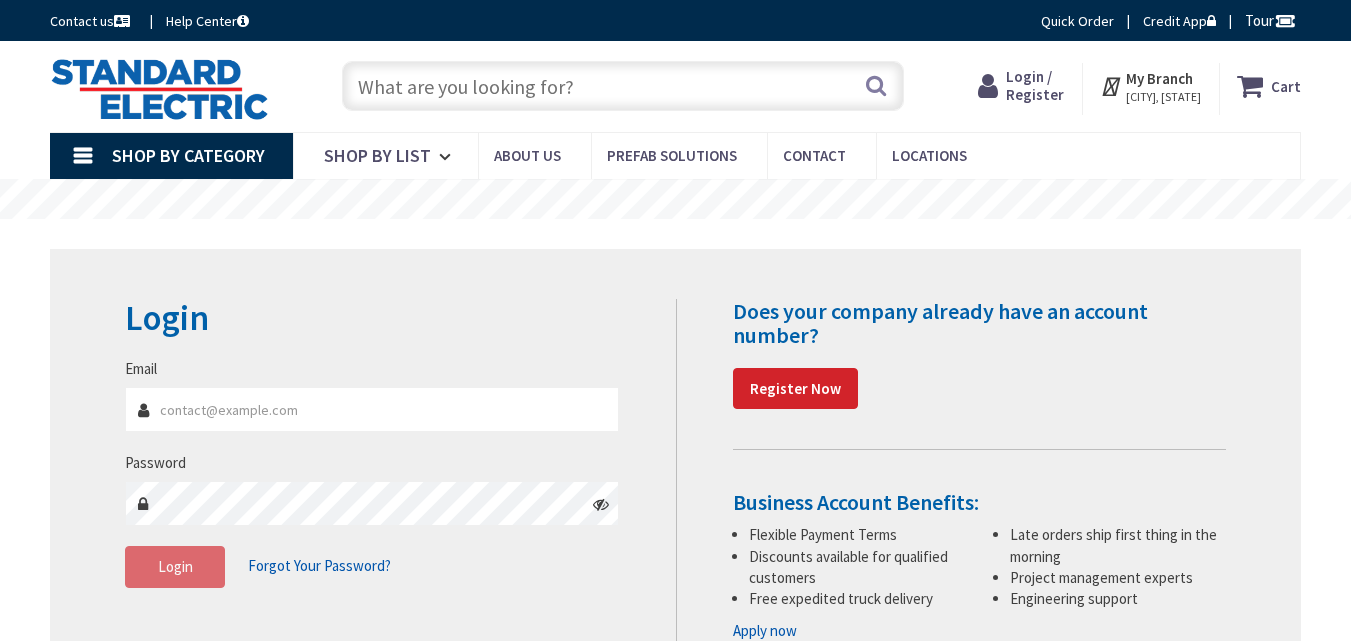 scroll, scrollTop: 0, scrollLeft: 0, axis: both 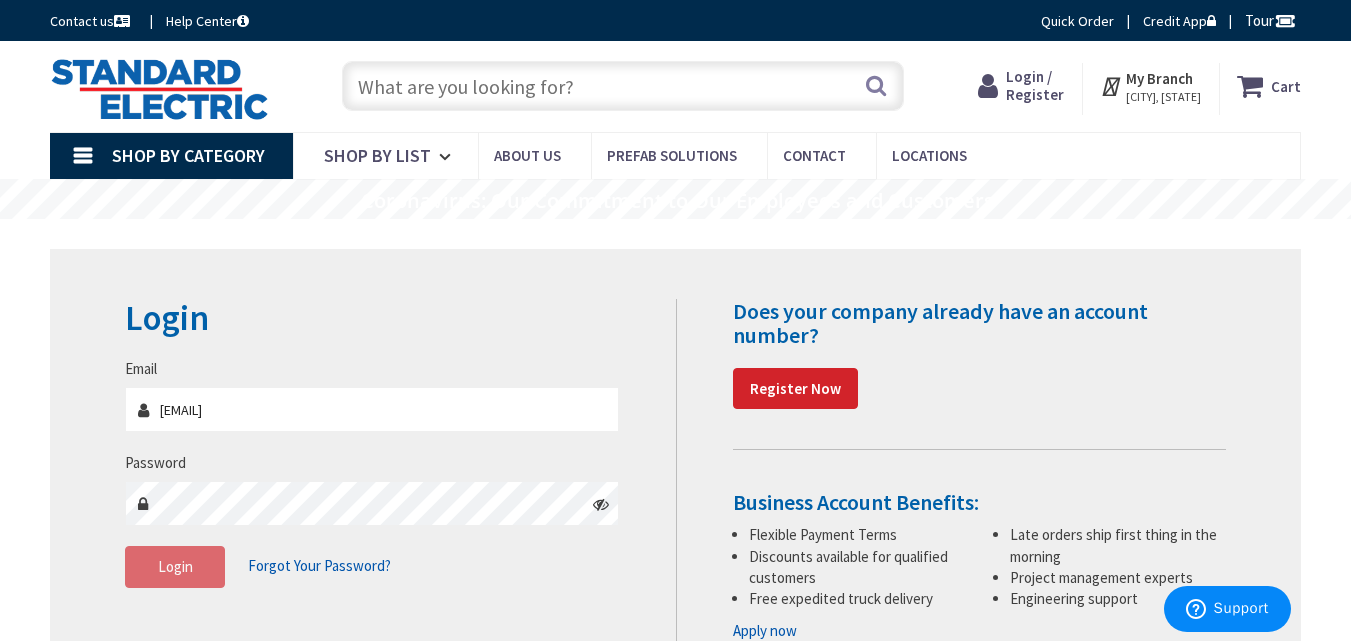 type on "[EMAIL]" 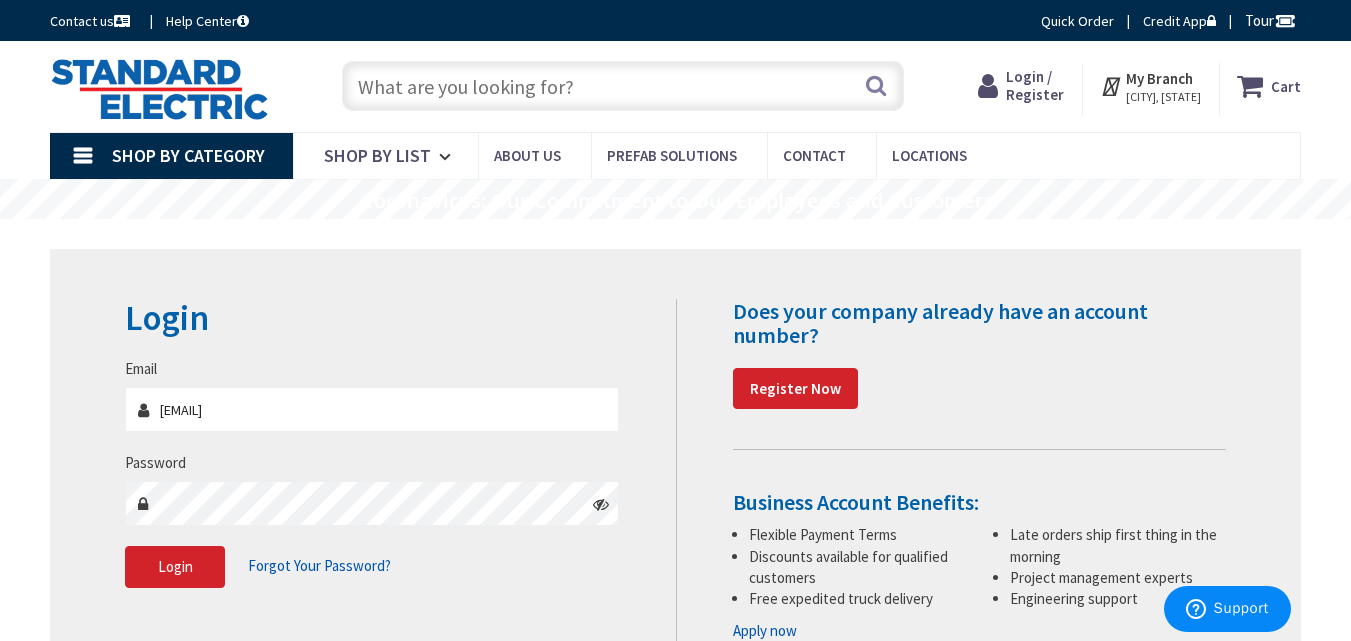 click at bounding box center (601, 504) 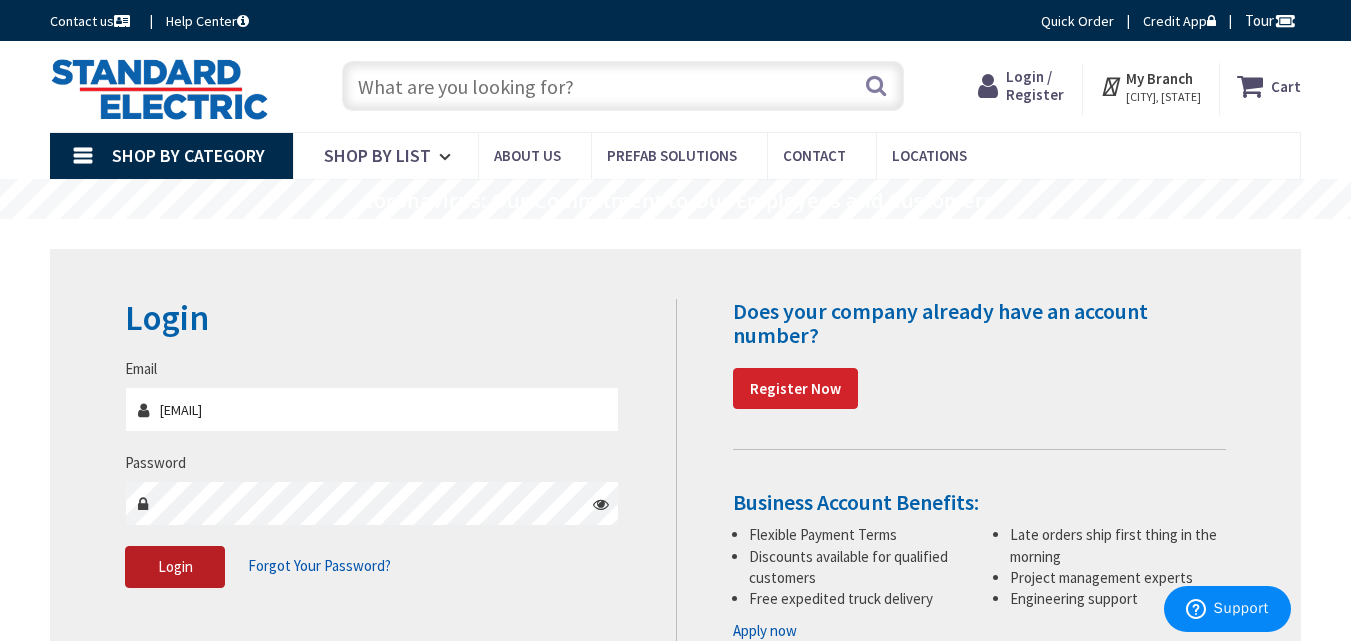 click on "Login" at bounding box center (175, 566) 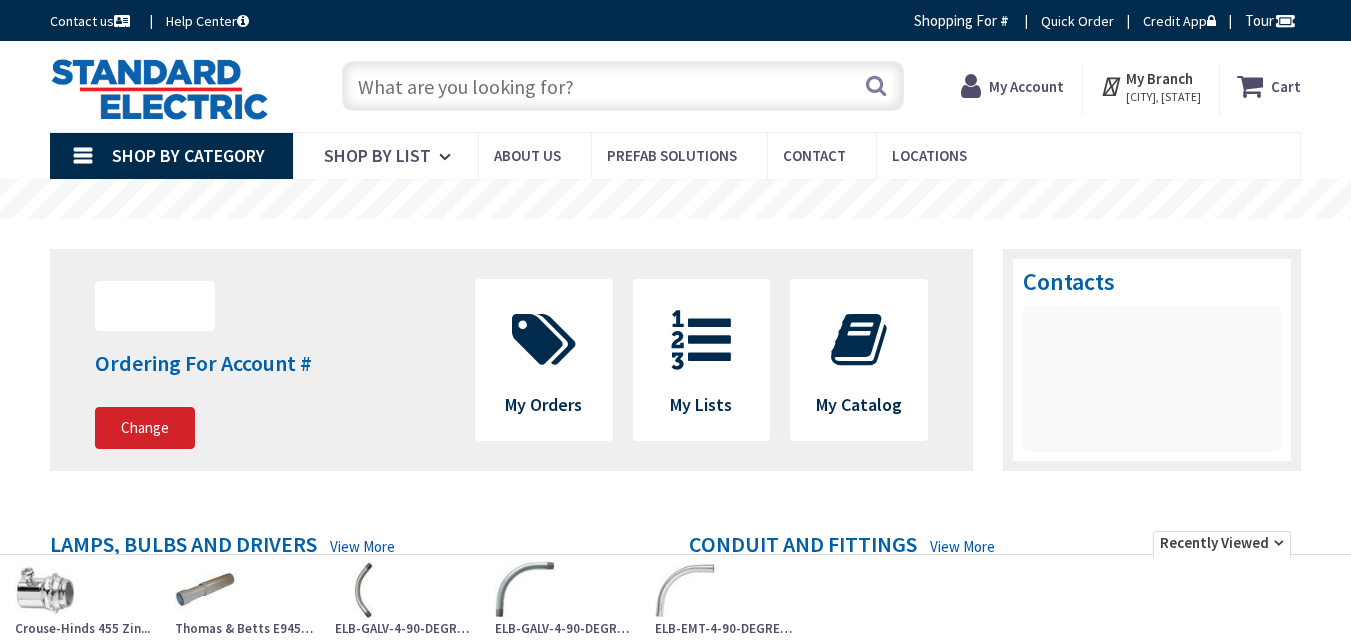 scroll, scrollTop: 0, scrollLeft: 0, axis: both 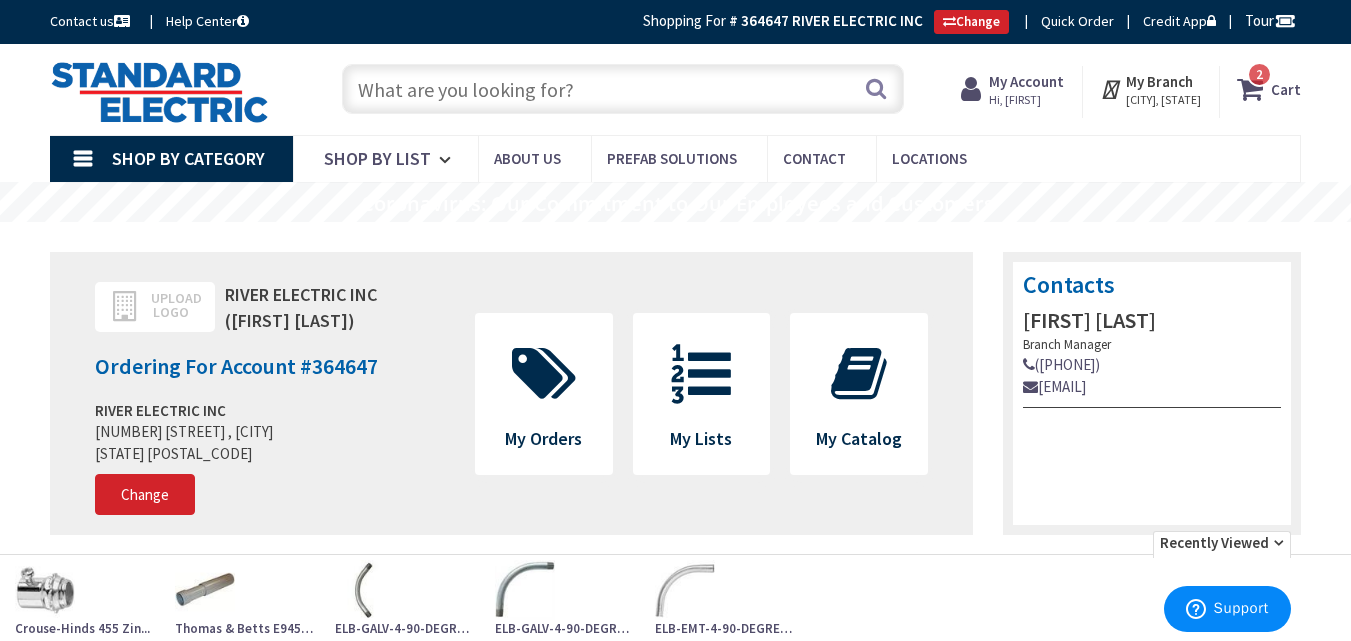 click at bounding box center (623, 89) 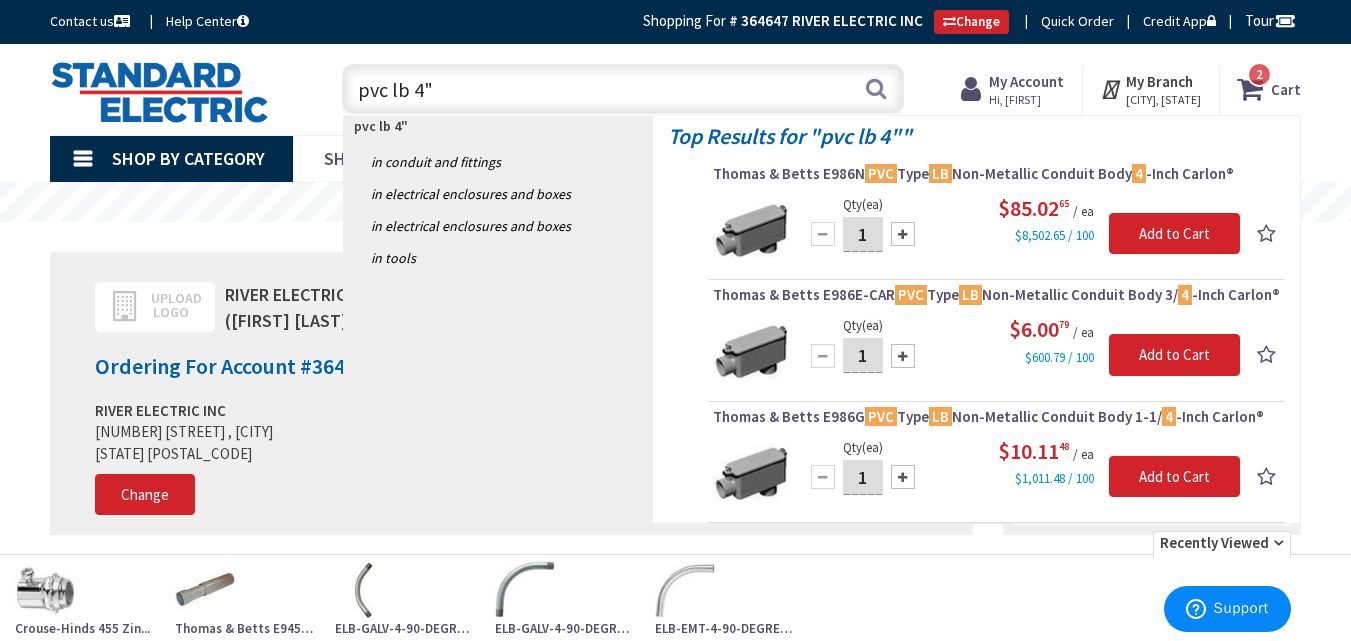 type on "pvc lb 4"" 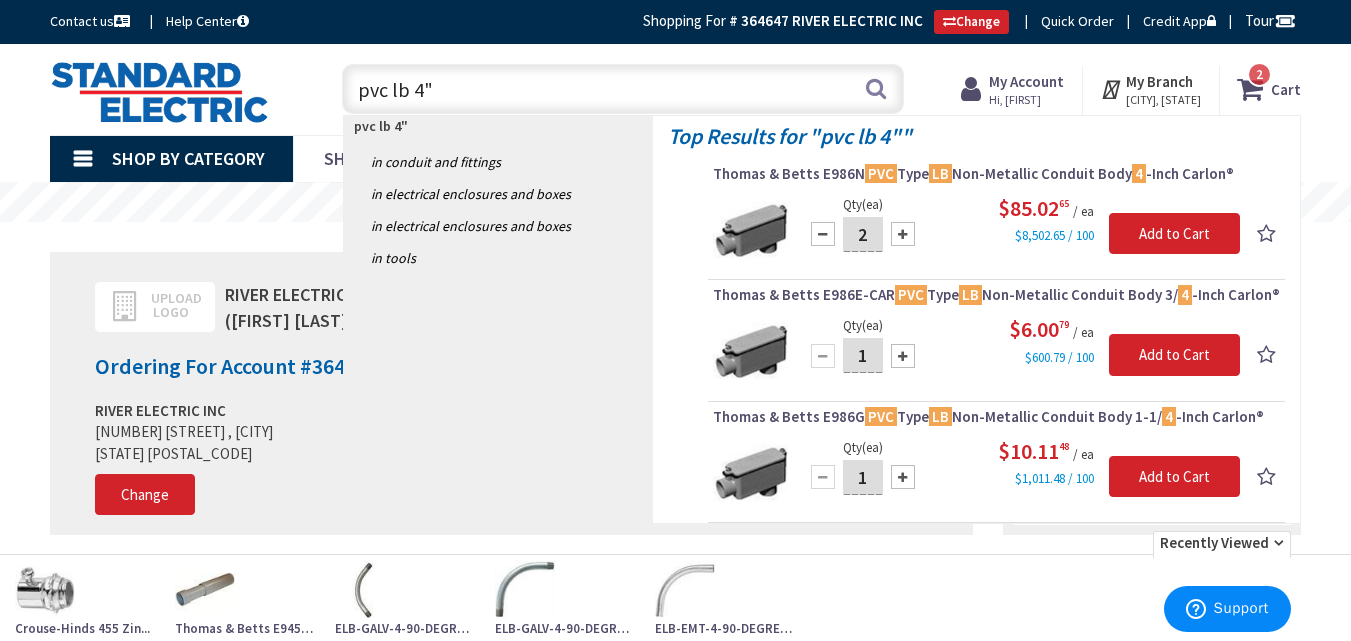 click at bounding box center (903, 234) 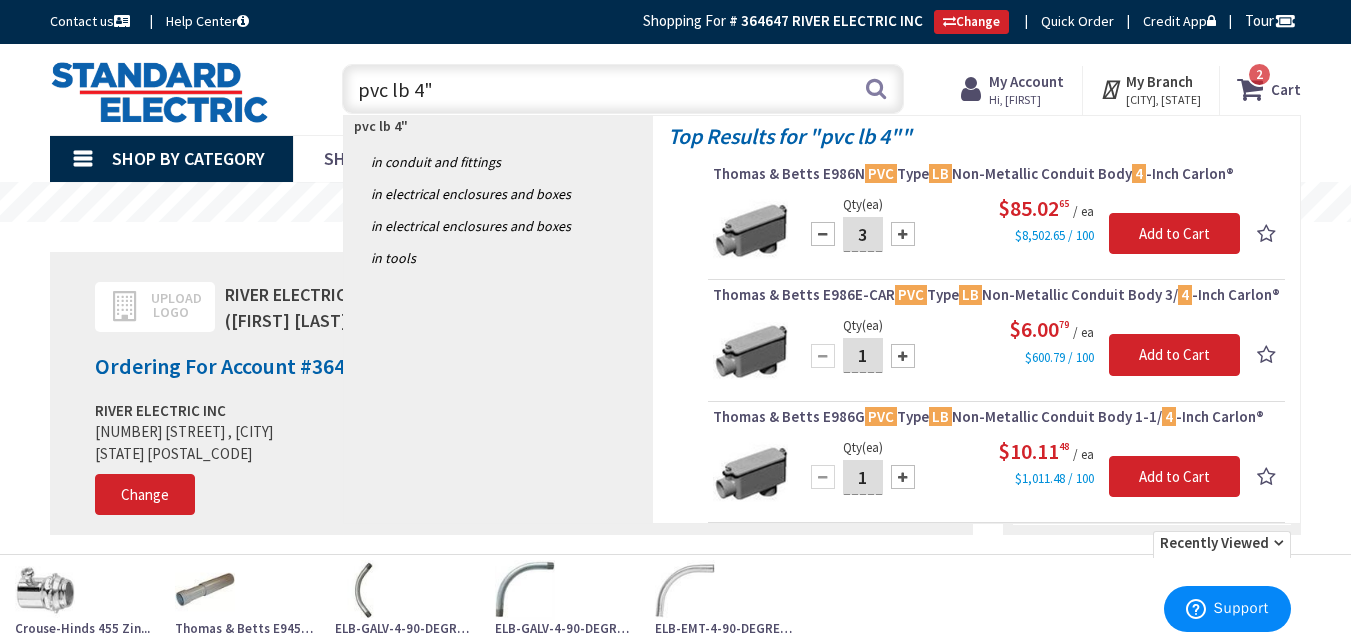 click at bounding box center (903, 234) 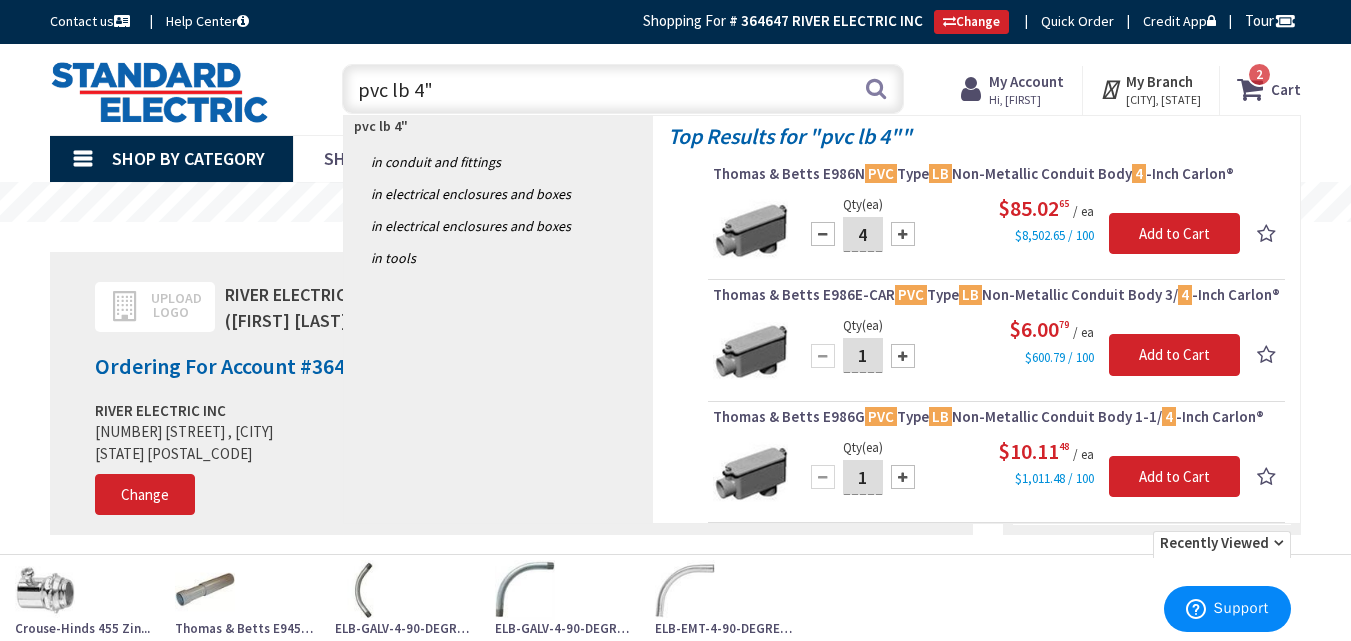 click on "Thomas & Betts E986N  PVC  Type  LB  Non-Metallic Conduit Body  4 -Inch Carlon®" at bounding box center (996, 174) 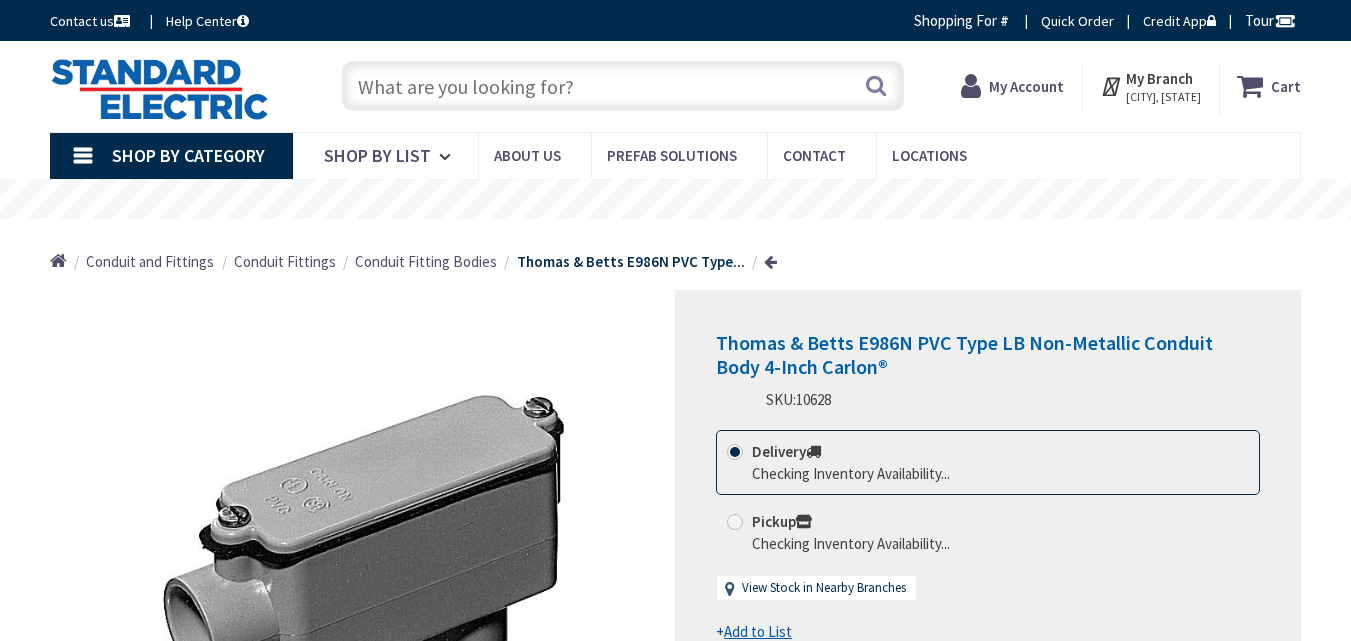 scroll, scrollTop: 0, scrollLeft: 0, axis: both 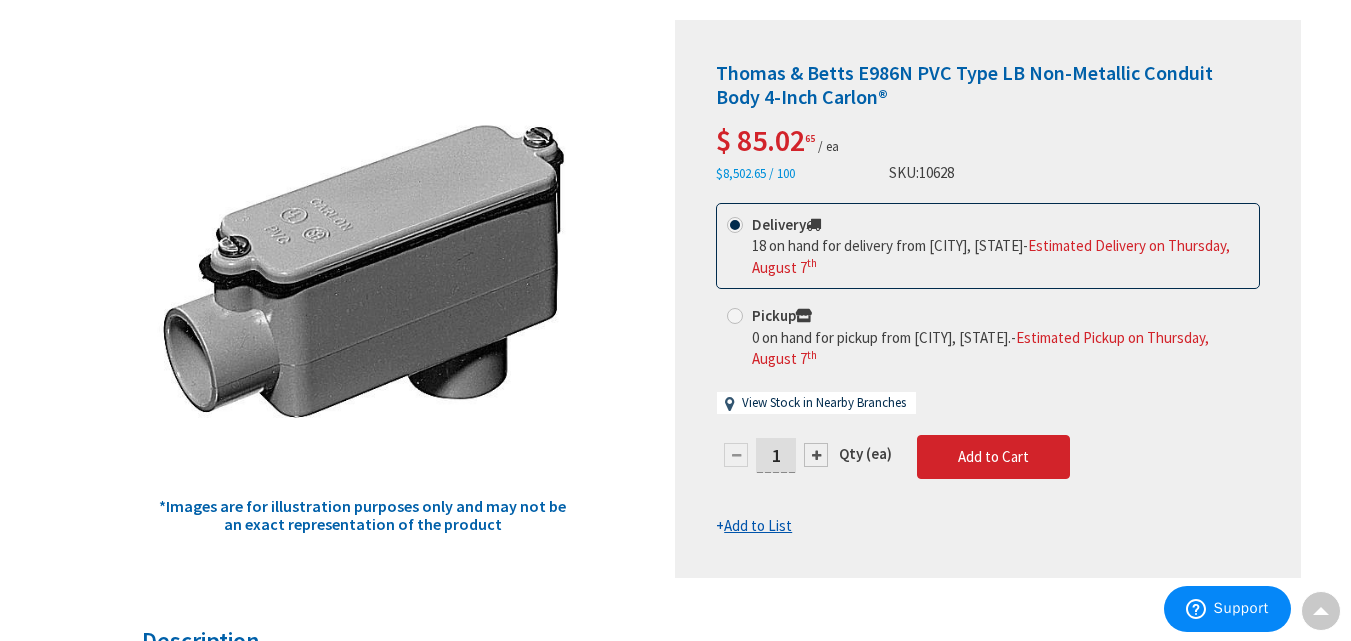 click at bounding box center [816, 455] 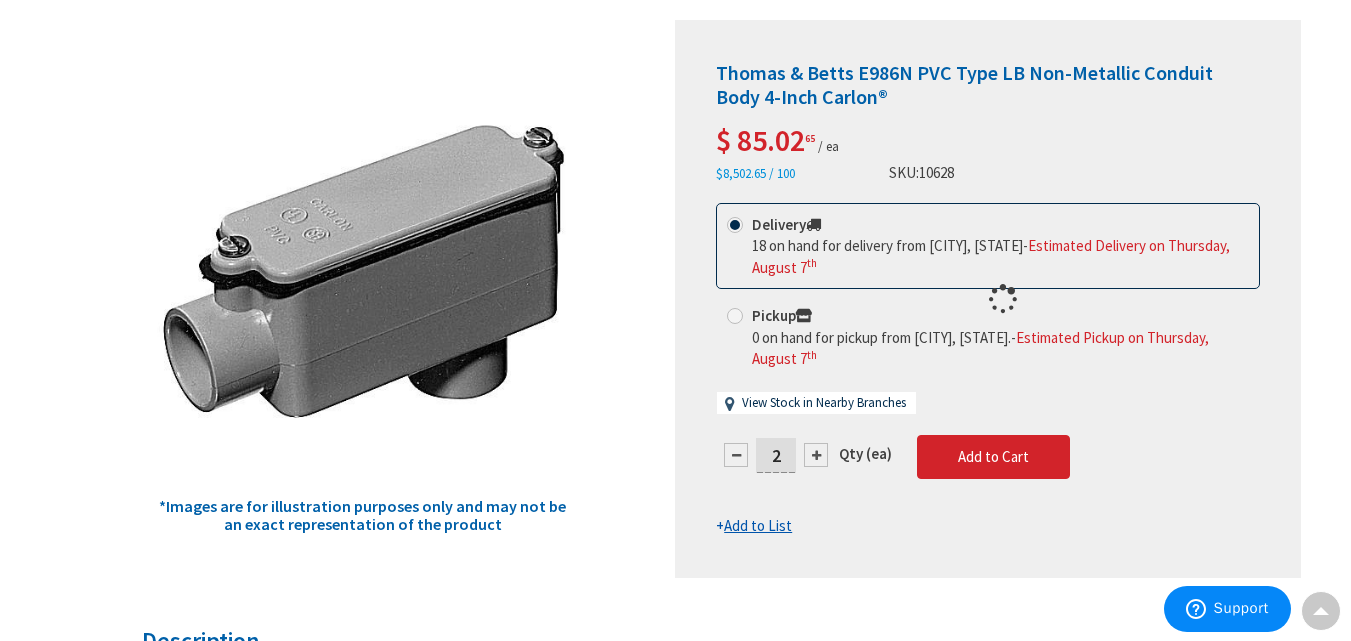 click at bounding box center (988, 299) 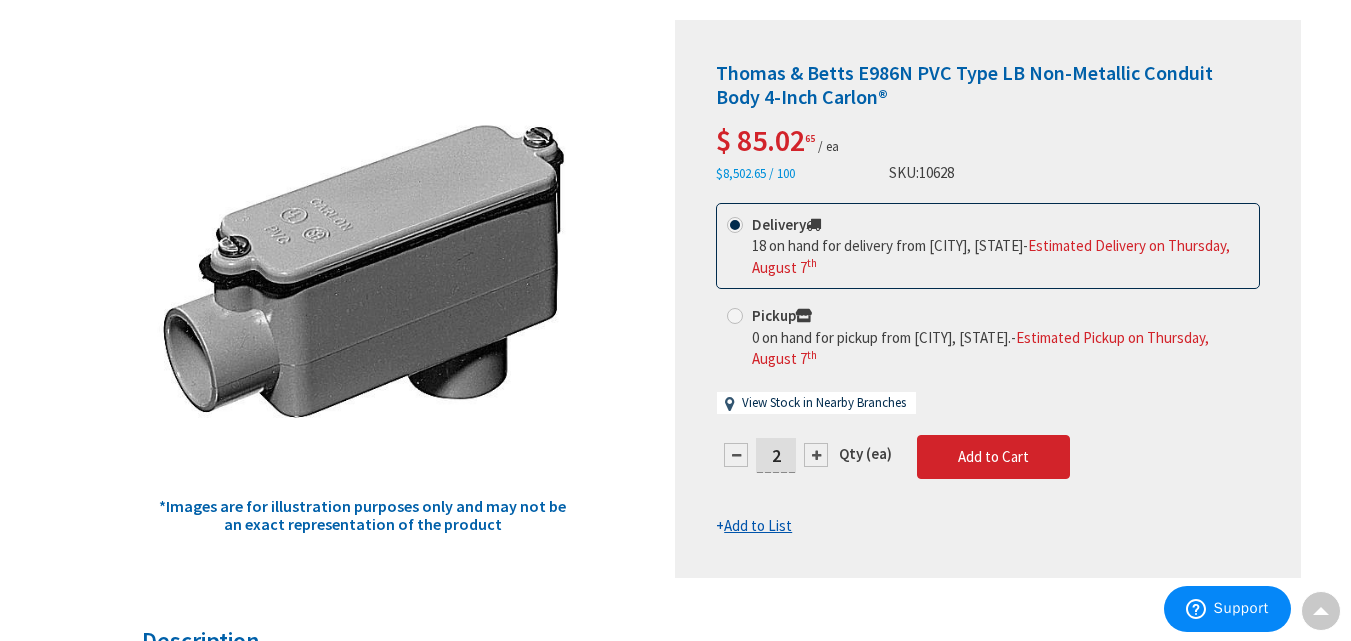 click on "2" at bounding box center (776, 455) 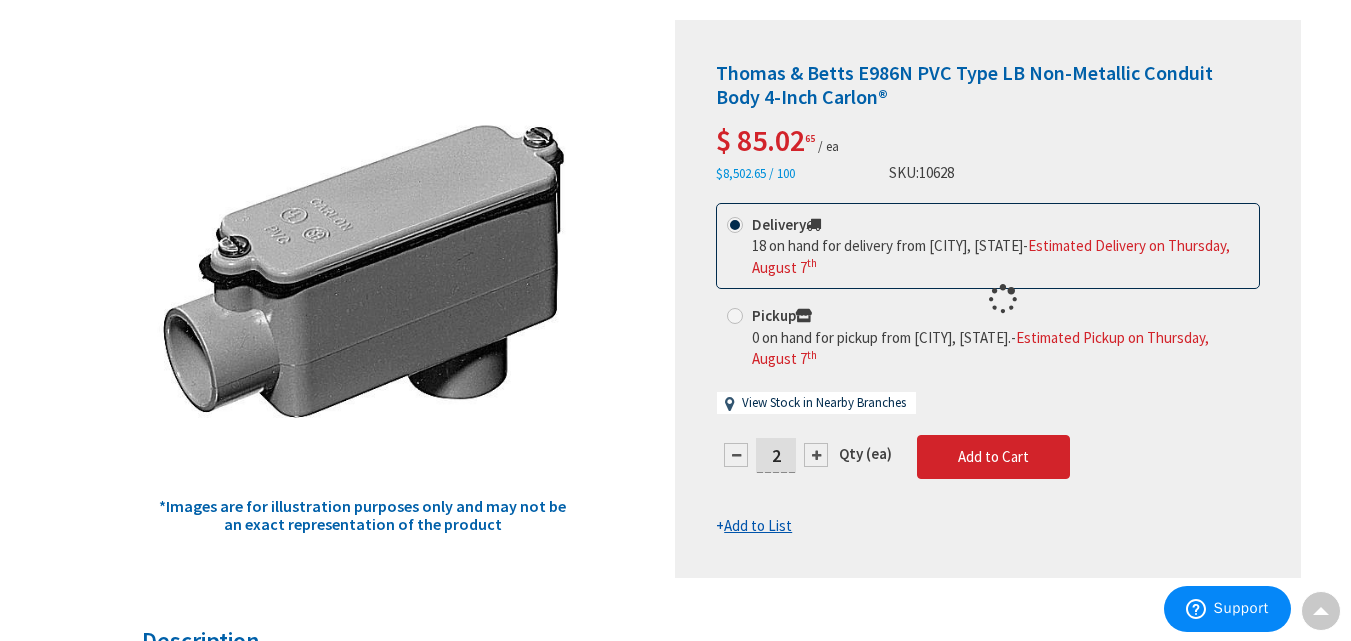 click at bounding box center (988, 299) 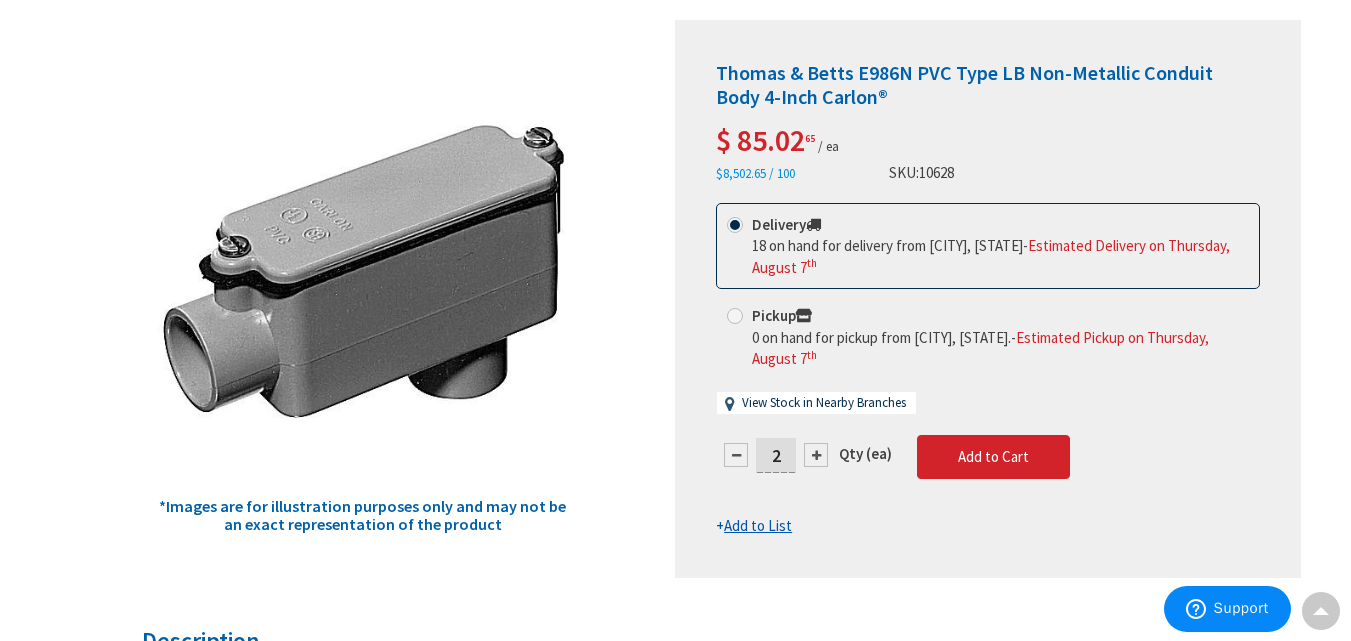 click on "2" at bounding box center (776, 455) 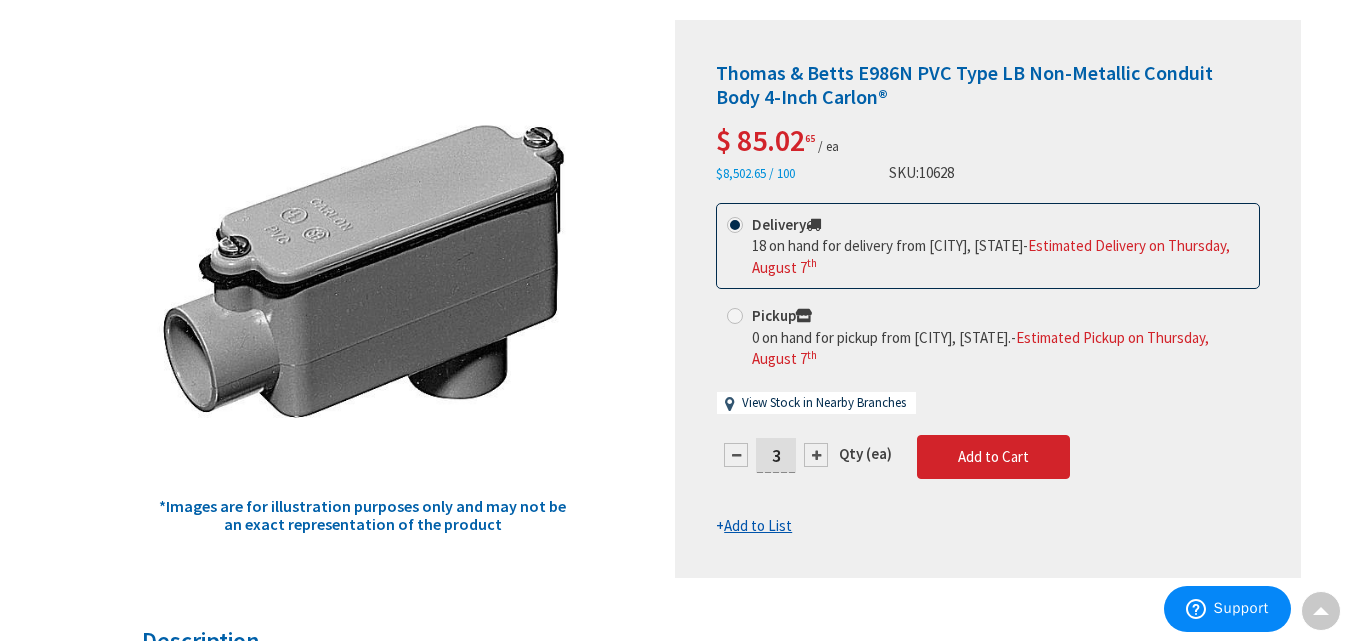 type on "3" 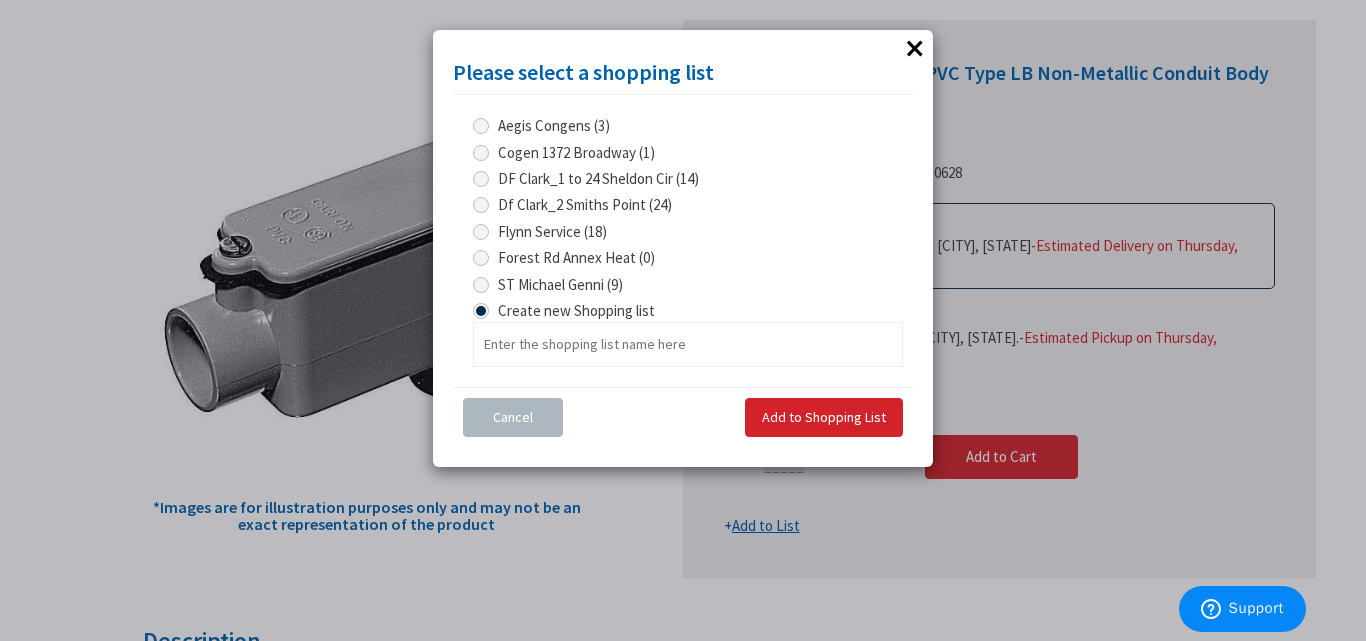click at bounding box center (481, 285) 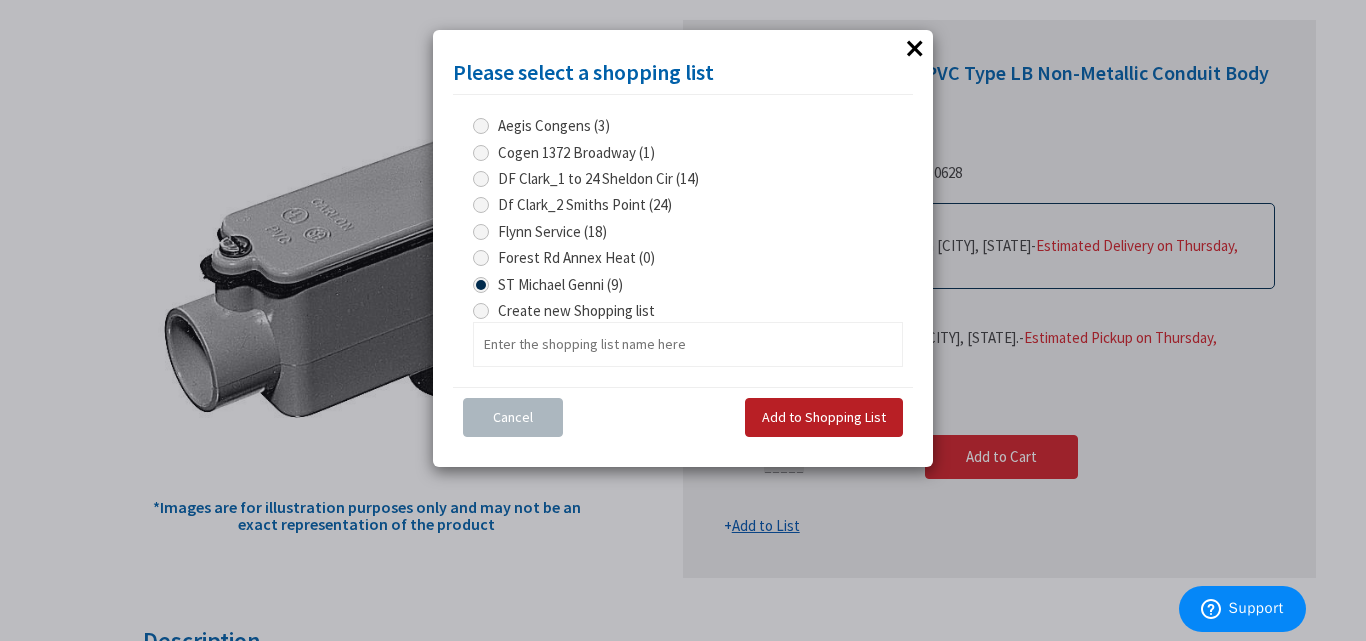 click on "Add to Shopping List" at bounding box center [824, 417] 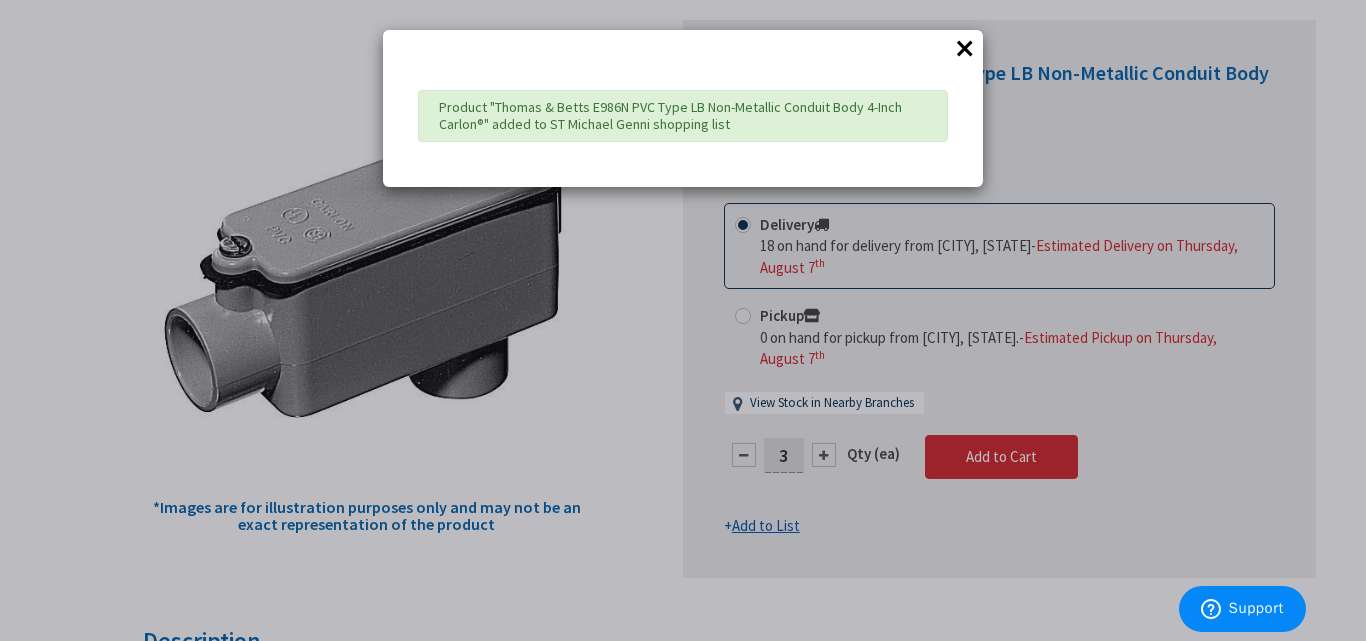 click on "×" at bounding box center (965, 48) 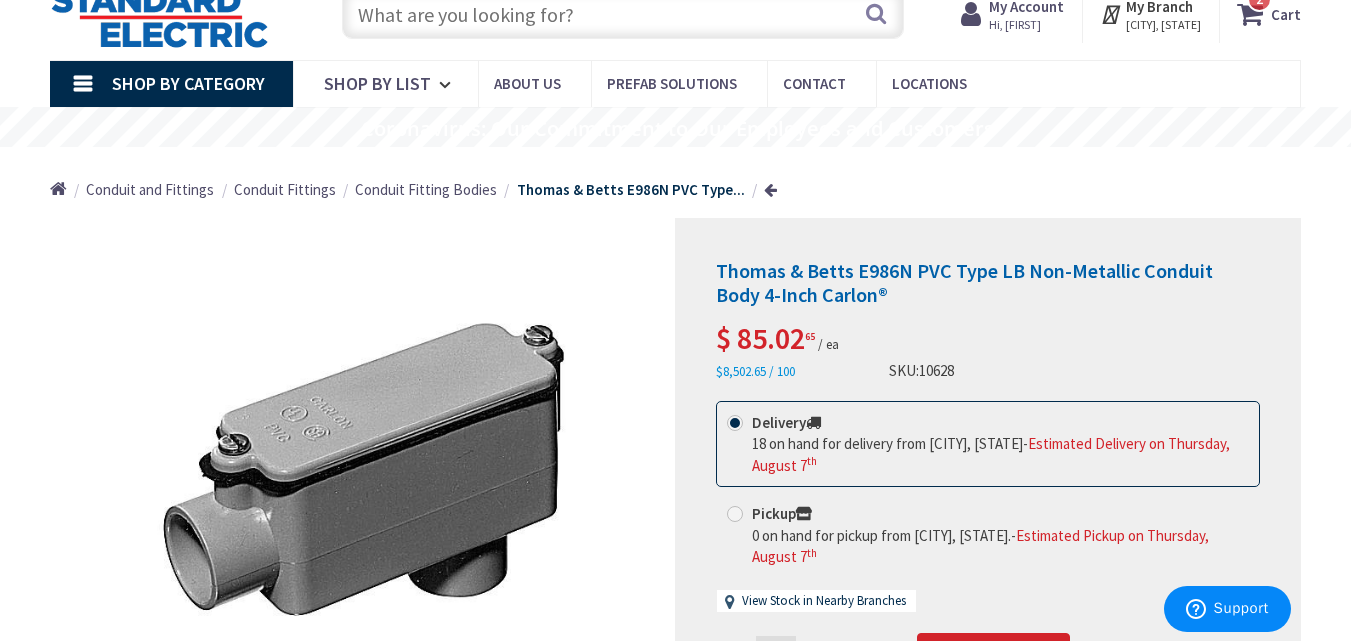 scroll, scrollTop: 0, scrollLeft: 0, axis: both 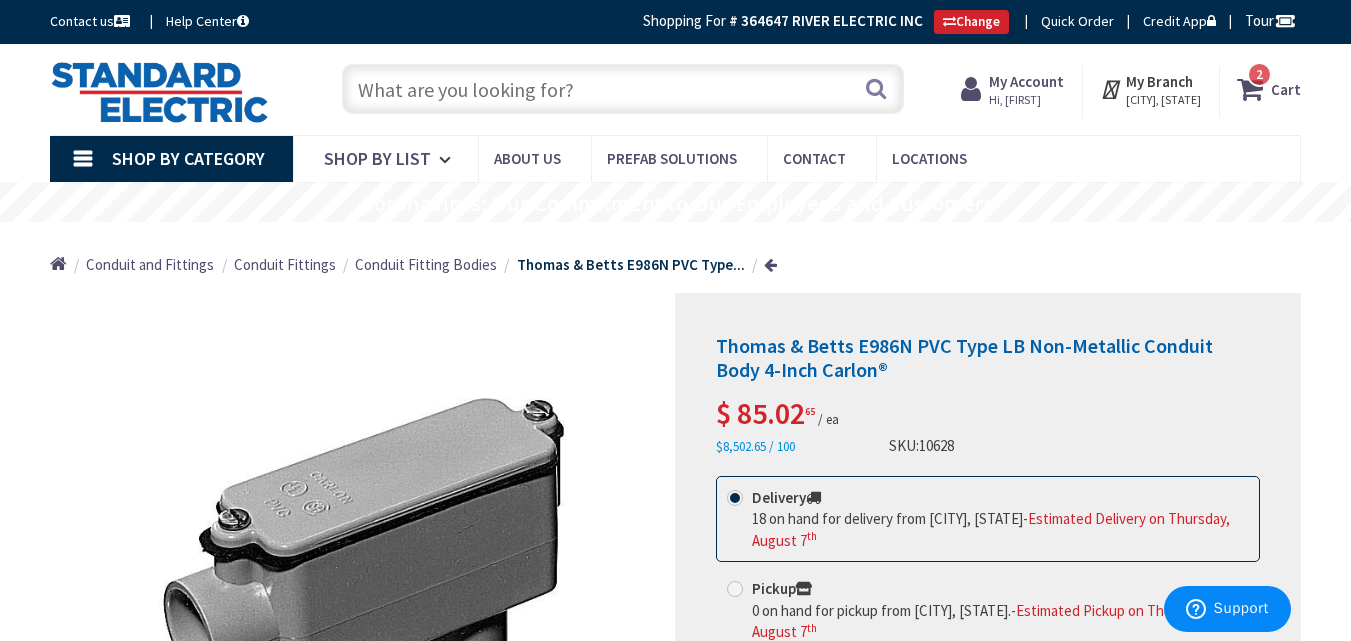 click on "My Account" at bounding box center (1026, 81) 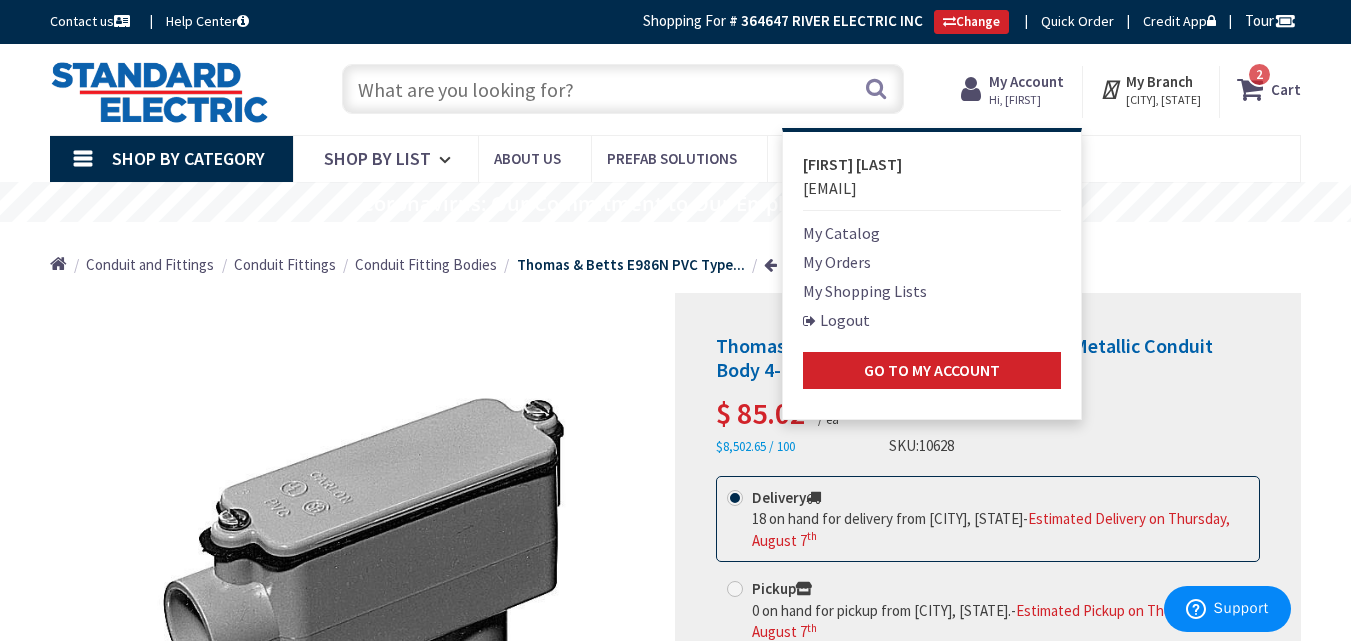 click on "My Shopping Lists" at bounding box center [865, 291] 